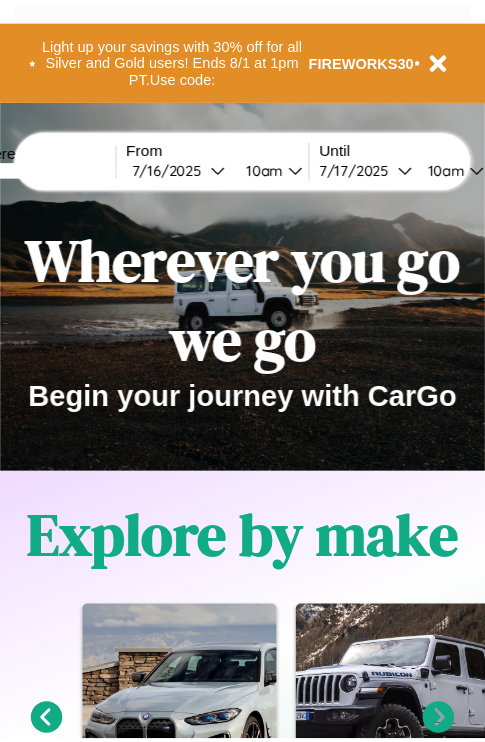 scroll, scrollTop: 0, scrollLeft: 0, axis: both 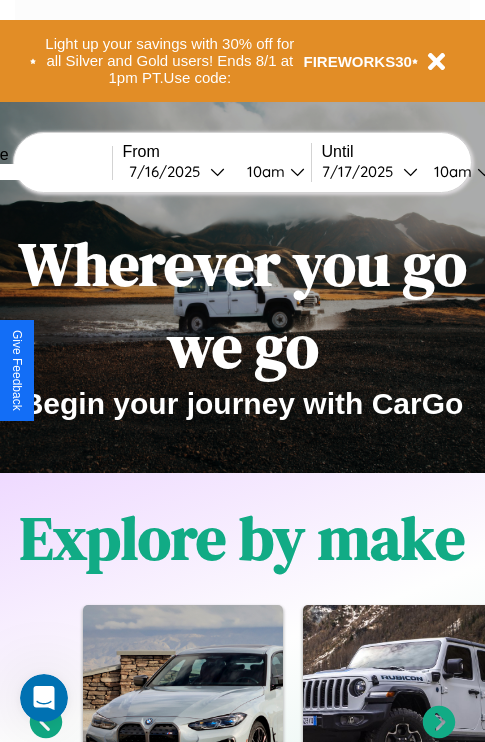 click at bounding box center (37, 172) 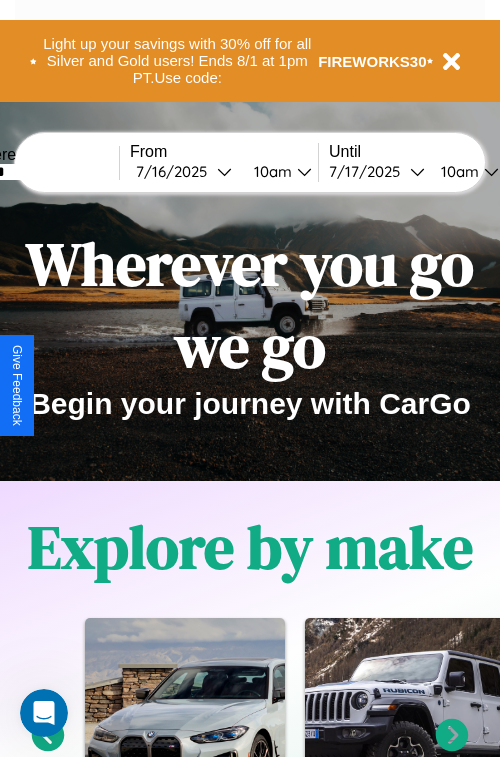 select on "*" 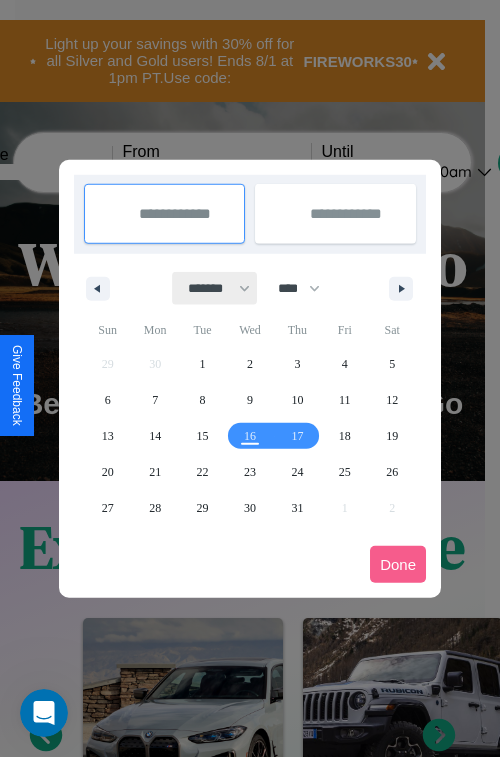 click on "******* ******** ***** ***** *** **** **** ****** ********* ******* ******** ********" at bounding box center [215, 288] 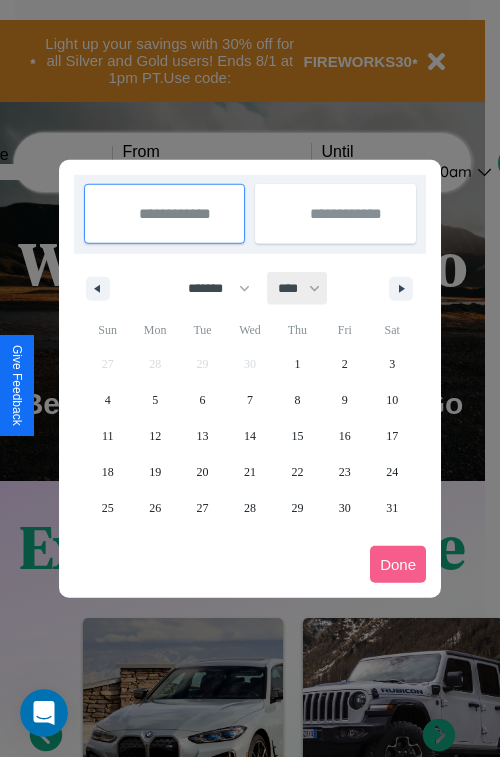 click on "**** **** **** **** **** **** **** **** **** **** **** **** **** **** **** **** **** **** **** **** **** **** **** **** **** **** **** **** **** **** **** **** **** **** **** **** **** **** **** **** **** **** **** **** **** **** **** **** **** **** **** **** **** **** **** **** **** **** **** **** **** **** **** **** **** **** **** **** **** **** **** **** **** **** **** **** **** **** **** **** **** **** **** **** **** **** **** **** **** **** **** **** **** **** **** **** **** **** **** **** **** **** **** **** **** **** **** **** **** **** **** **** **** **** **** **** **** **** **** **** ****" at bounding box center (298, 288) 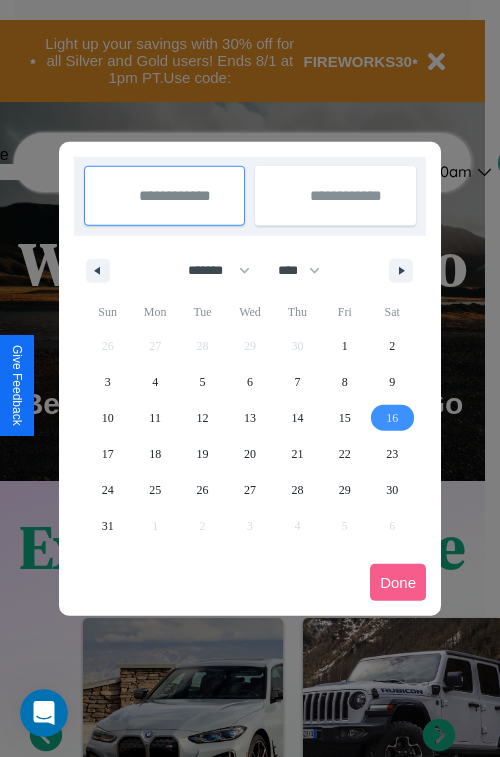 click on "16" at bounding box center [392, 418] 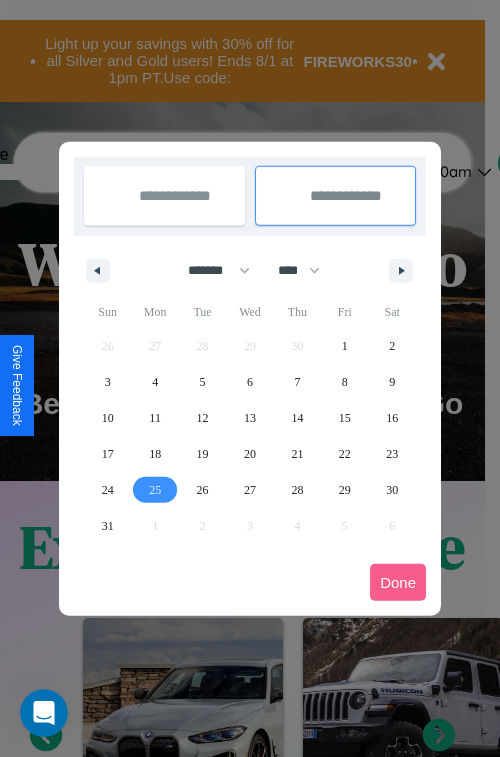 click on "25" at bounding box center (155, 490) 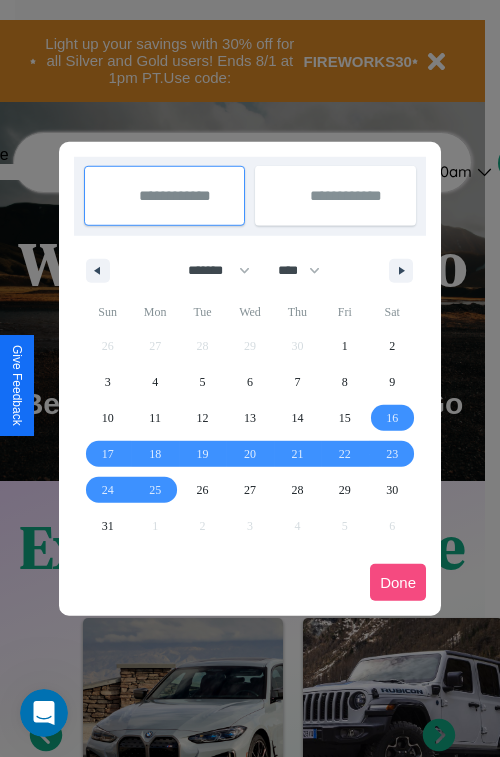 click on "Done" at bounding box center (398, 582) 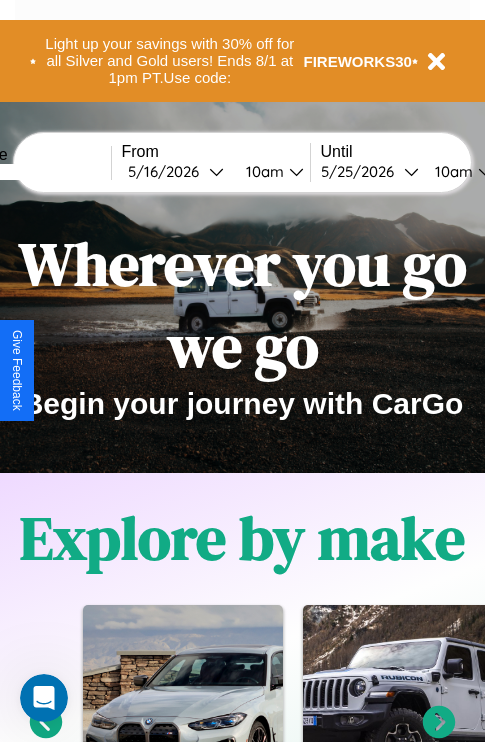 click on "10am" at bounding box center (451, 171) 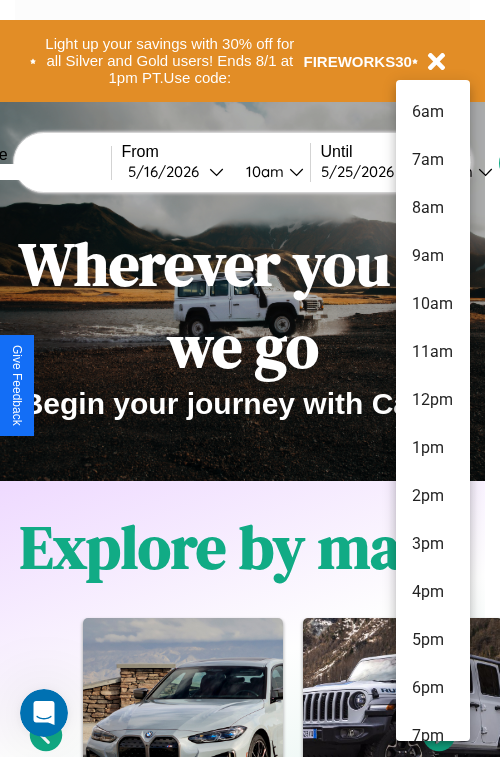 click on "9am" at bounding box center (433, 256) 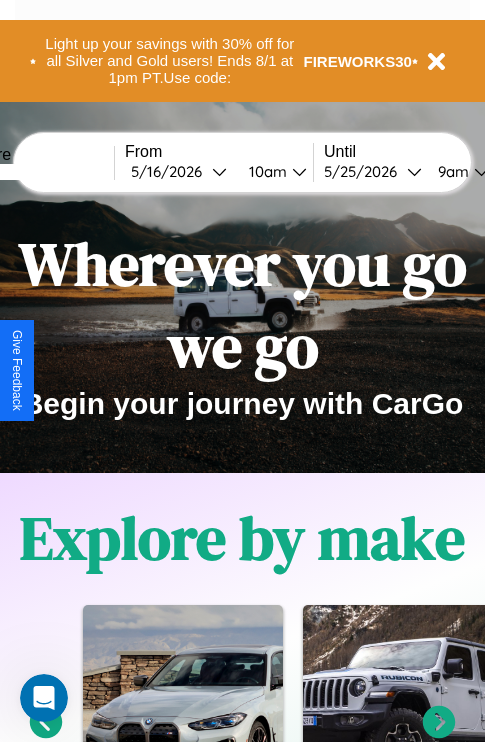 scroll, scrollTop: 0, scrollLeft: 72, axis: horizontal 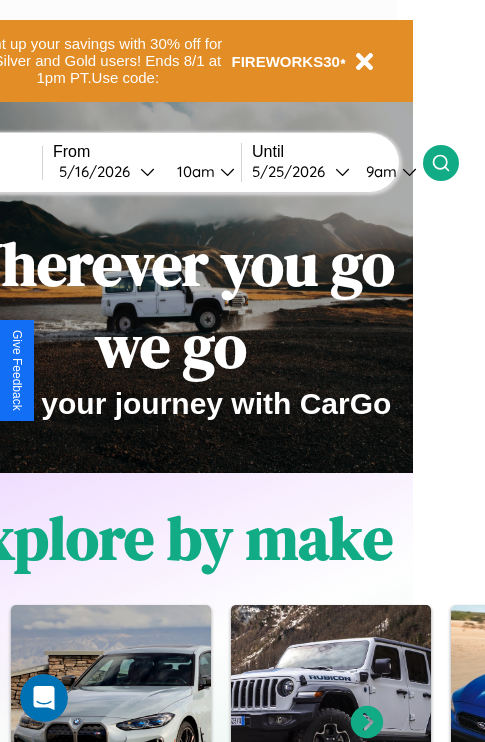 click 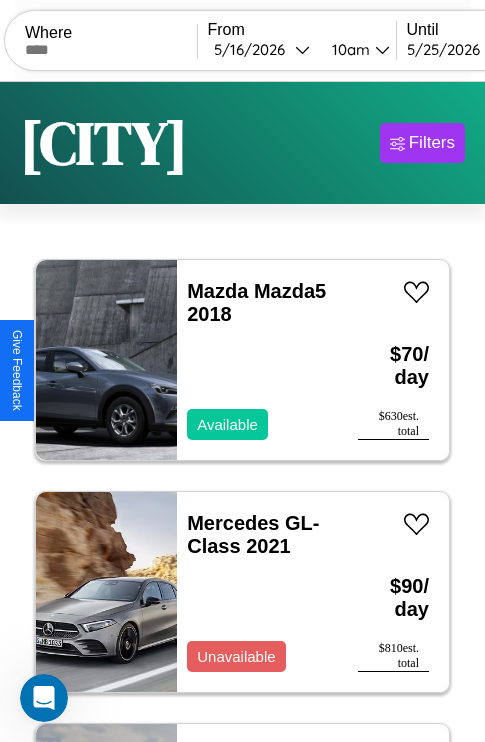scroll, scrollTop: 95, scrollLeft: 0, axis: vertical 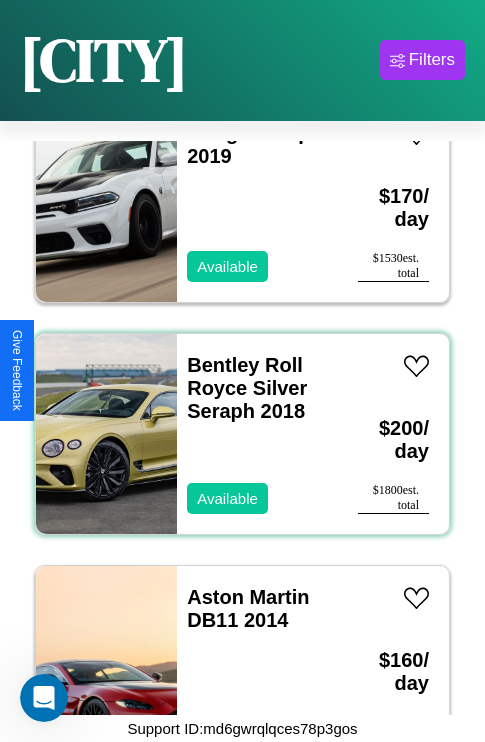 click on "Bentley   Roll Royce Silver Seraph   2018 Available" at bounding box center [257, 434] 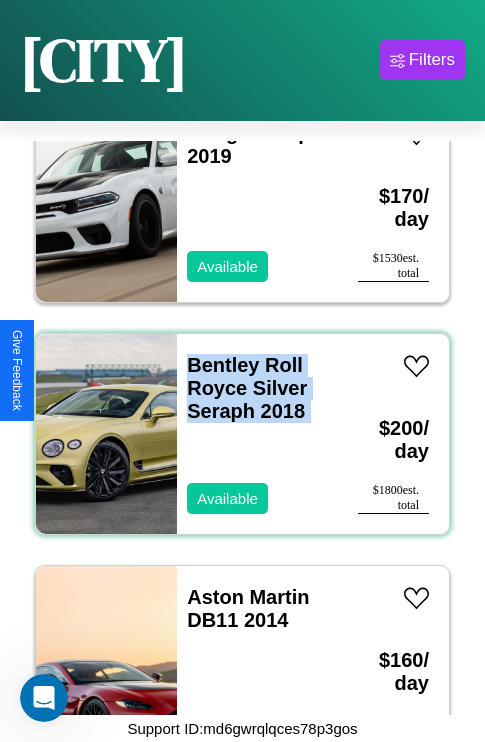 click on "Bentley   Roll Royce Silver Seraph   2018 Available" at bounding box center [257, 434] 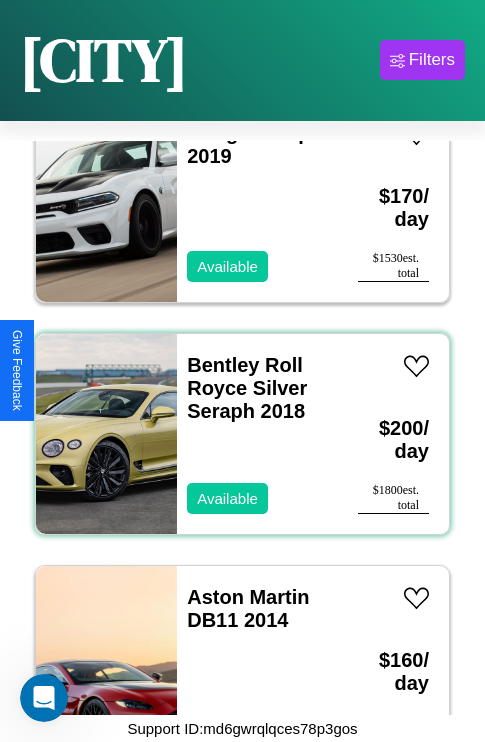 click on "Bentley   Roll Royce Silver Seraph   2018 Available" at bounding box center (257, 434) 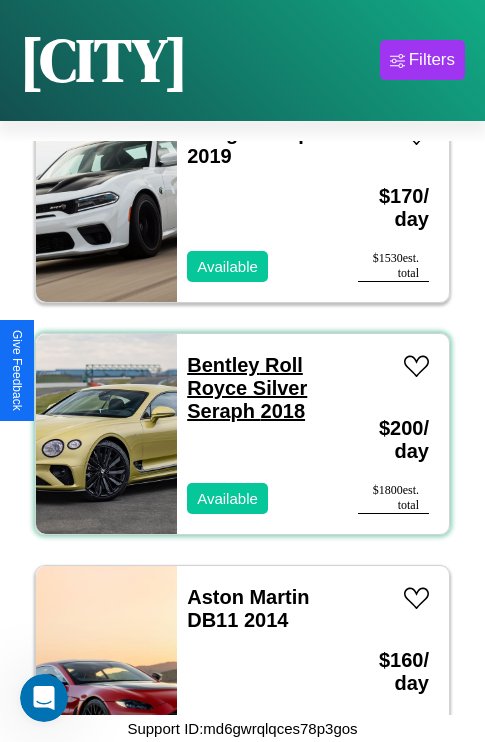 click on "Bentley   Roll Royce Silver Seraph   2018" at bounding box center (247, 388) 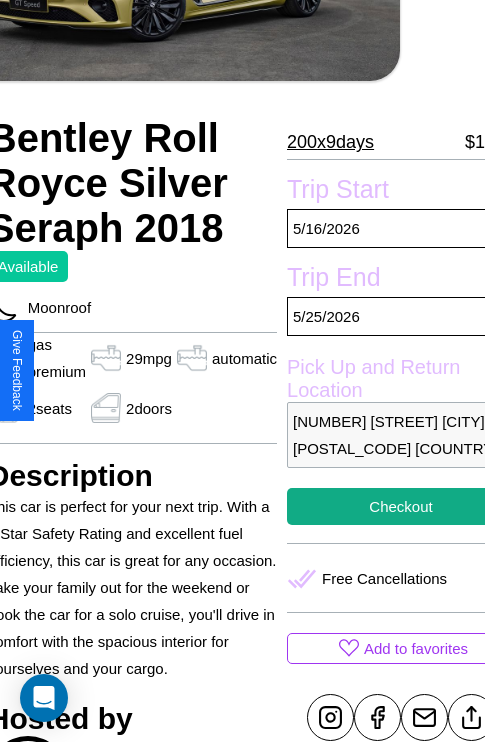 scroll, scrollTop: 307, scrollLeft: 107, axis: both 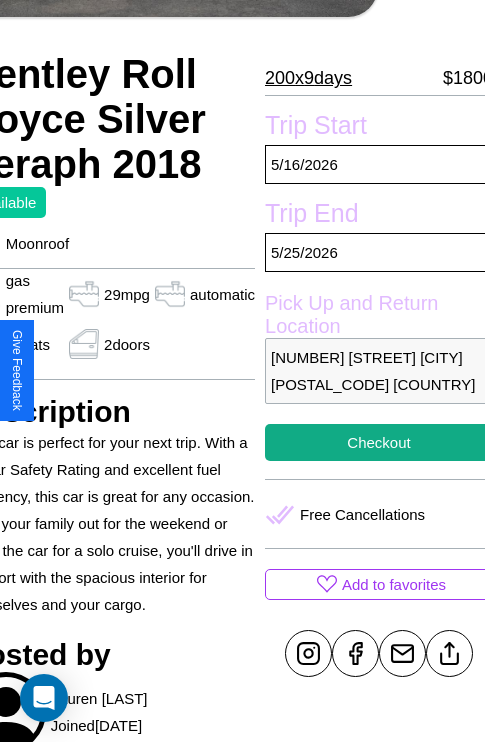 click on "[NUMBER] [STREET]  [CITY]  [POSTAL_CODE] [COUNTRY]" at bounding box center (379, 371) 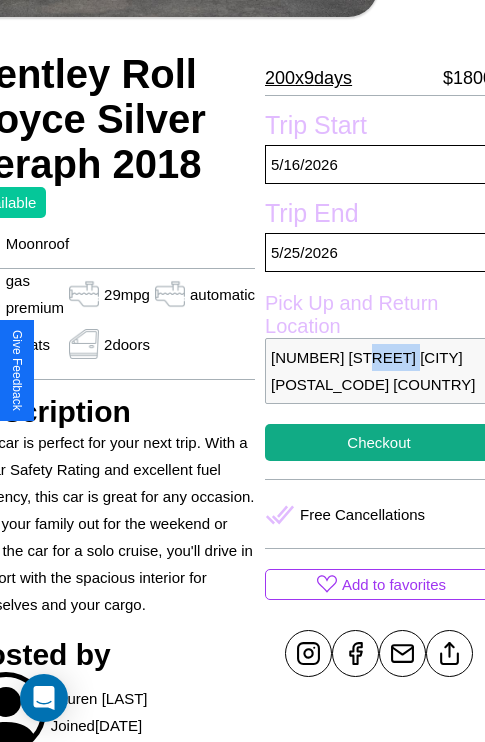 click on "[NUMBER] [STREET]  [CITY]  [POSTAL_CODE] [COUNTRY]" at bounding box center [379, 371] 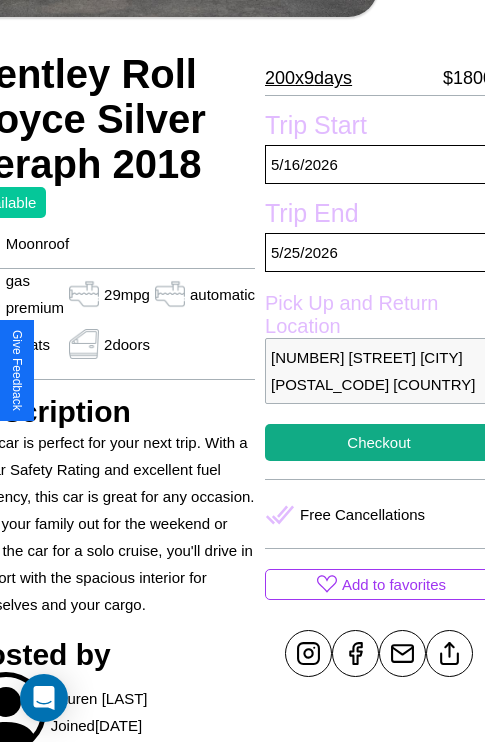 click on "[NUMBER] [STREET]  [CITY]  [POSTAL_CODE] [COUNTRY]" at bounding box center (379, 371) 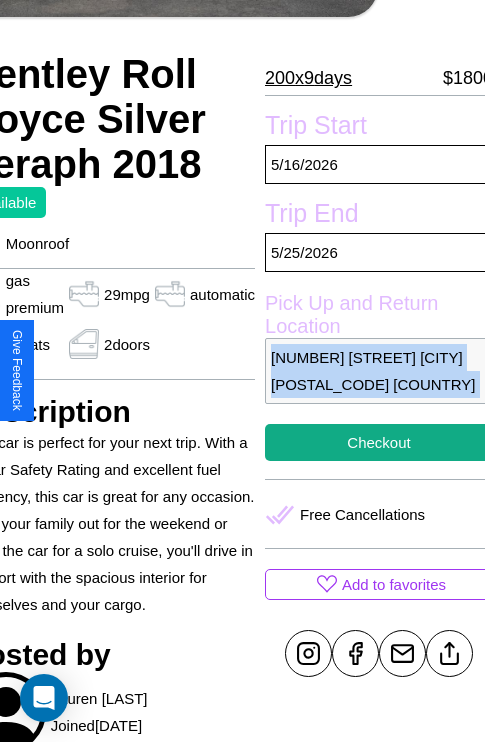 click on "[NUMBER] [STREET]  [CITY]  [POSTAL_CODE] [COUNTRY]" at bounding box center (379, 371) 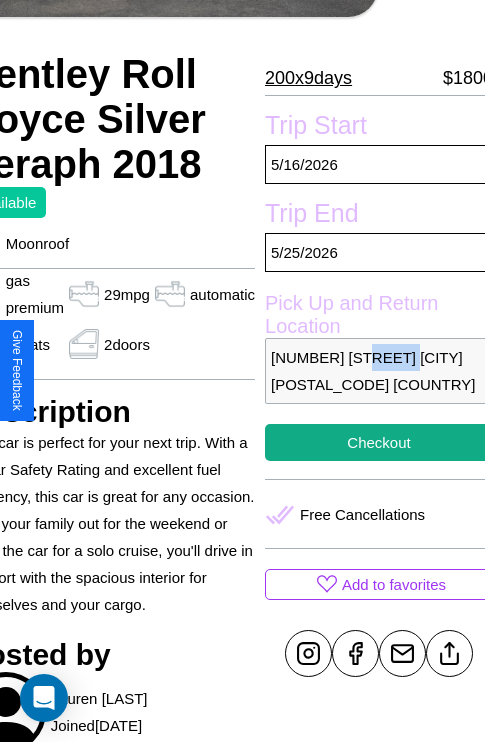 click on "[NUMBER] [STREET]  [CITY]  [POSTAL_CODE] [COUNTRY]" at bounding box center (379, 371) 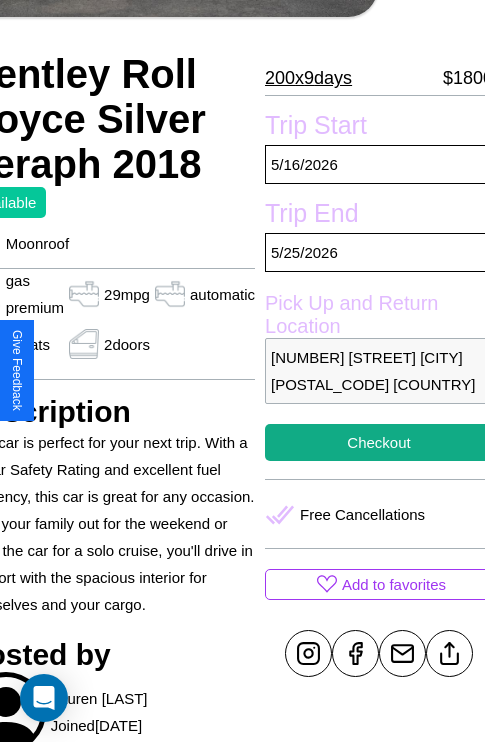 scroll, scrollTop: 378, scrollLeft: 107, axis: both 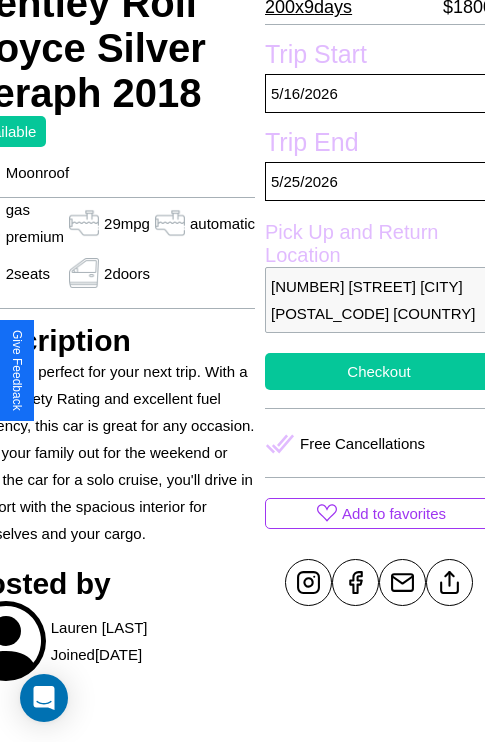 click on "Checkout" at bounding box center (379, 371) 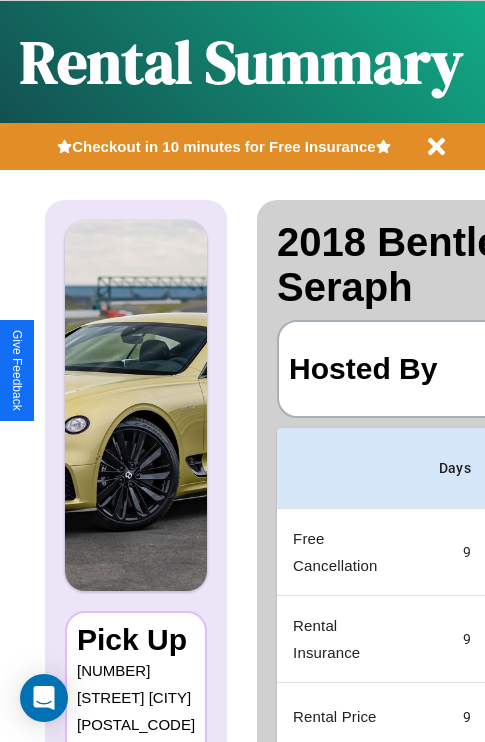 scroll, scrollTop: 0, scrollLeft: 378, axis: horizontal 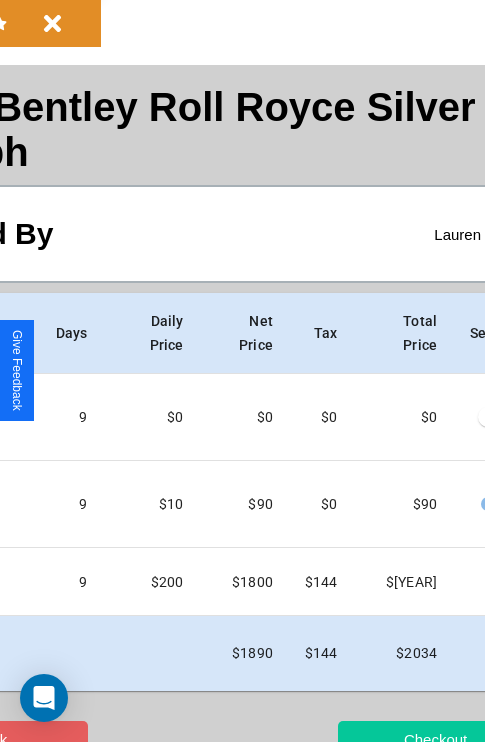click on "Checkout" at bounding box center [435, 739] 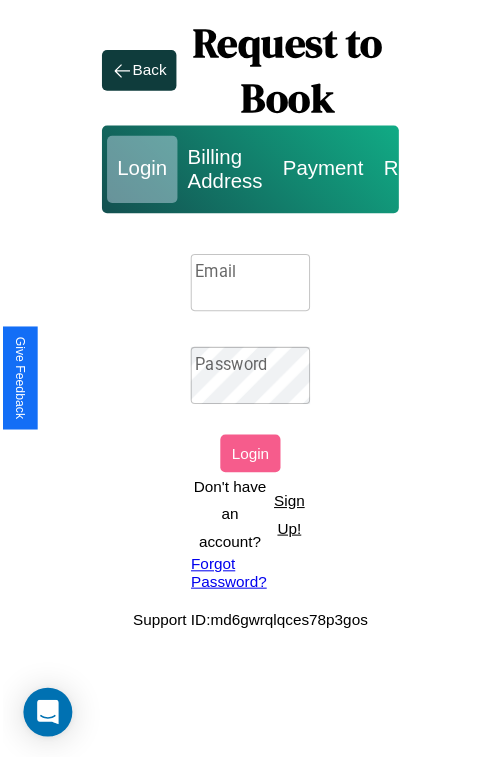scroll, scrollTop: 0, scrollLeft: 0, axis: both 